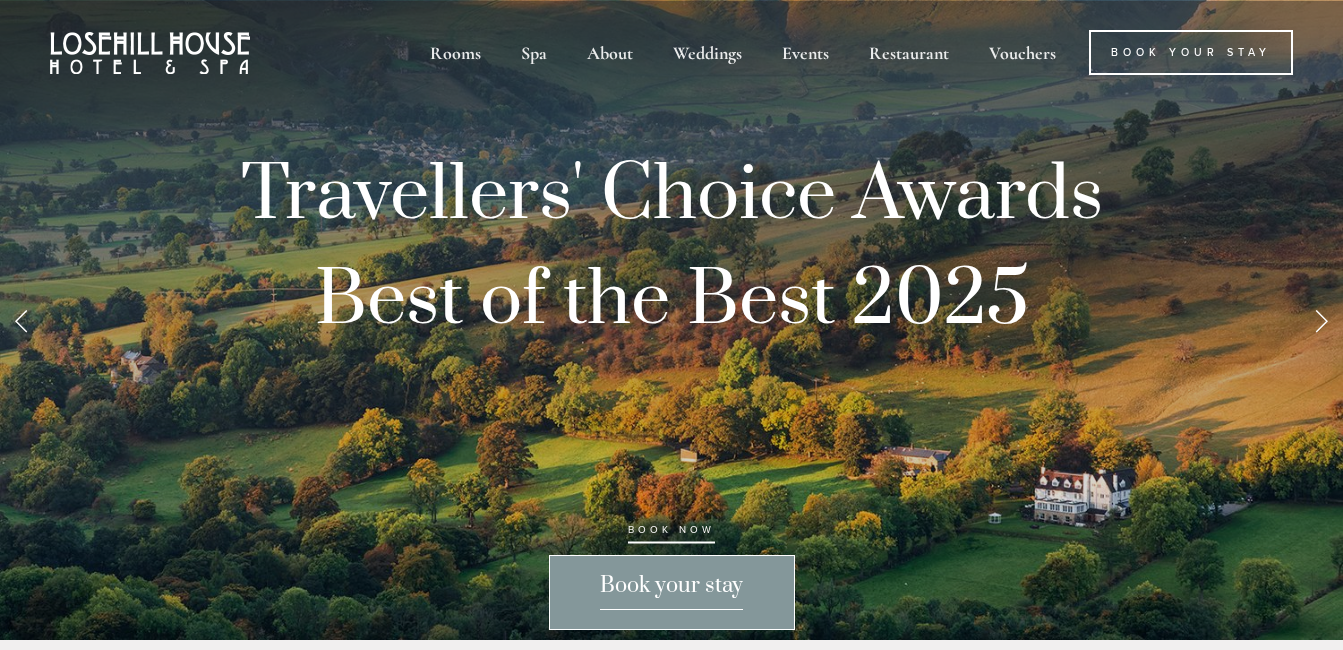 scroll, scrollTop: 0, scrollLeft: 0, axis: both 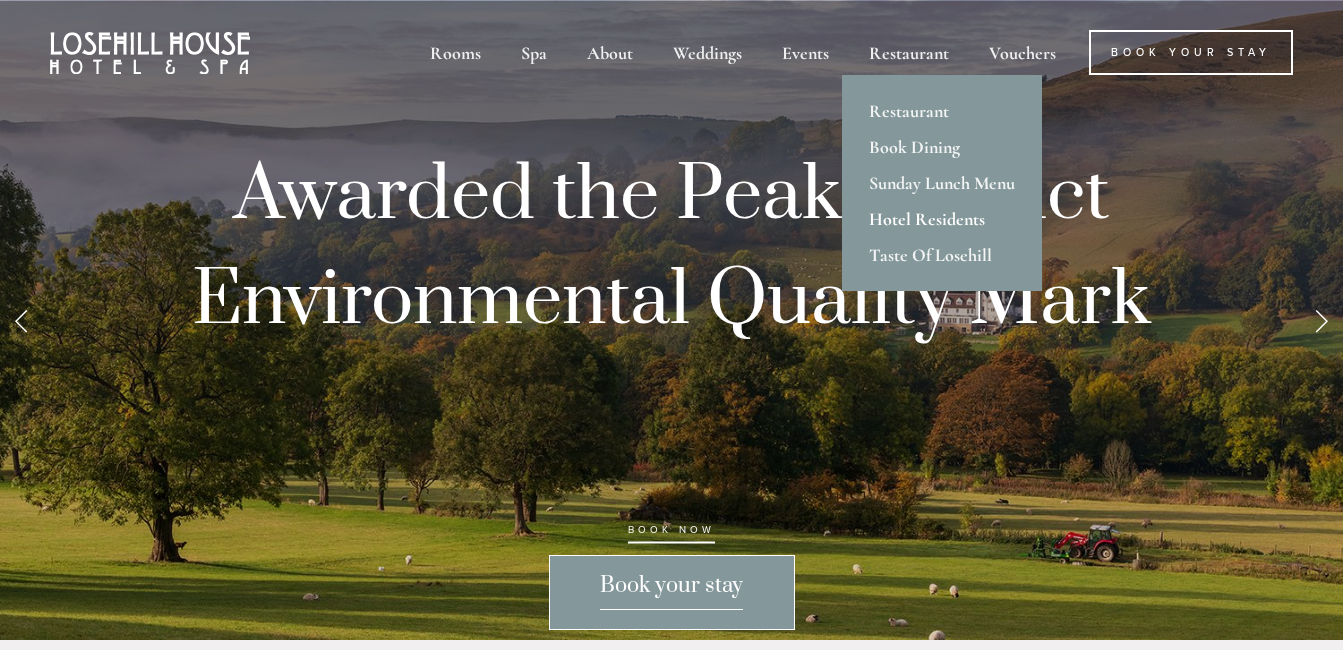 click on "Hotel Residents" at bounding box center (942, 219) 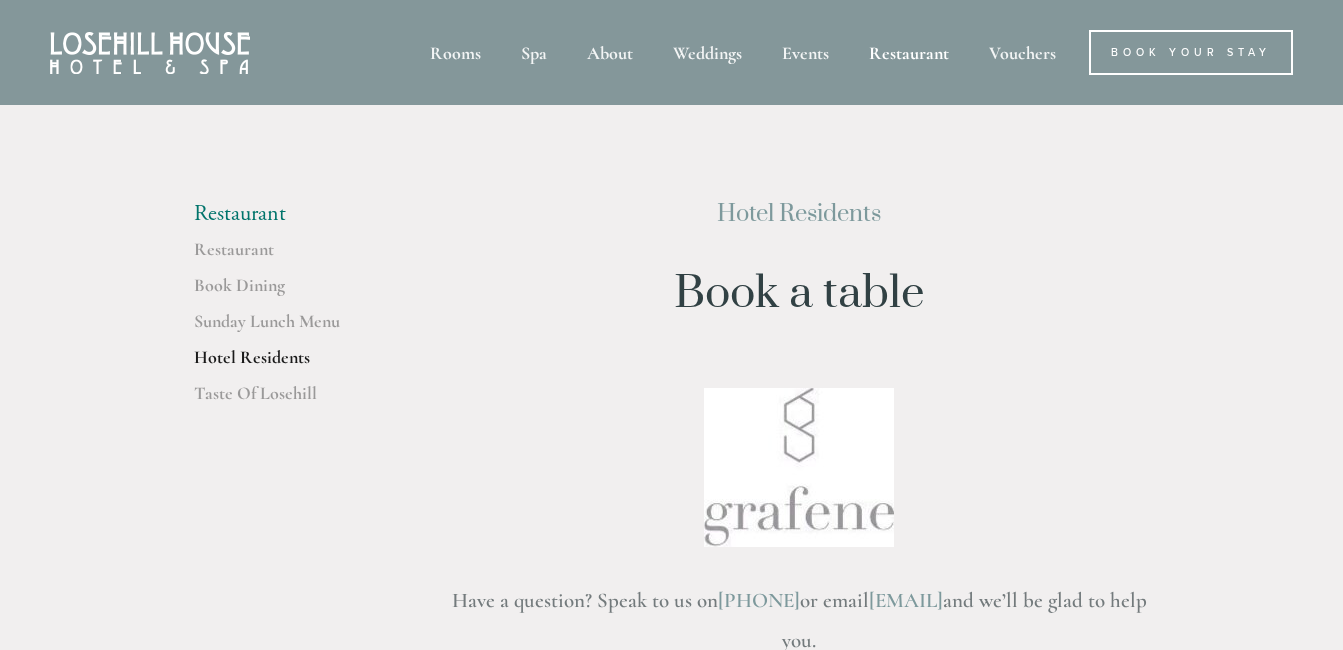 scroll, scrollTop: 0, scrollLeft: 0, axis: both 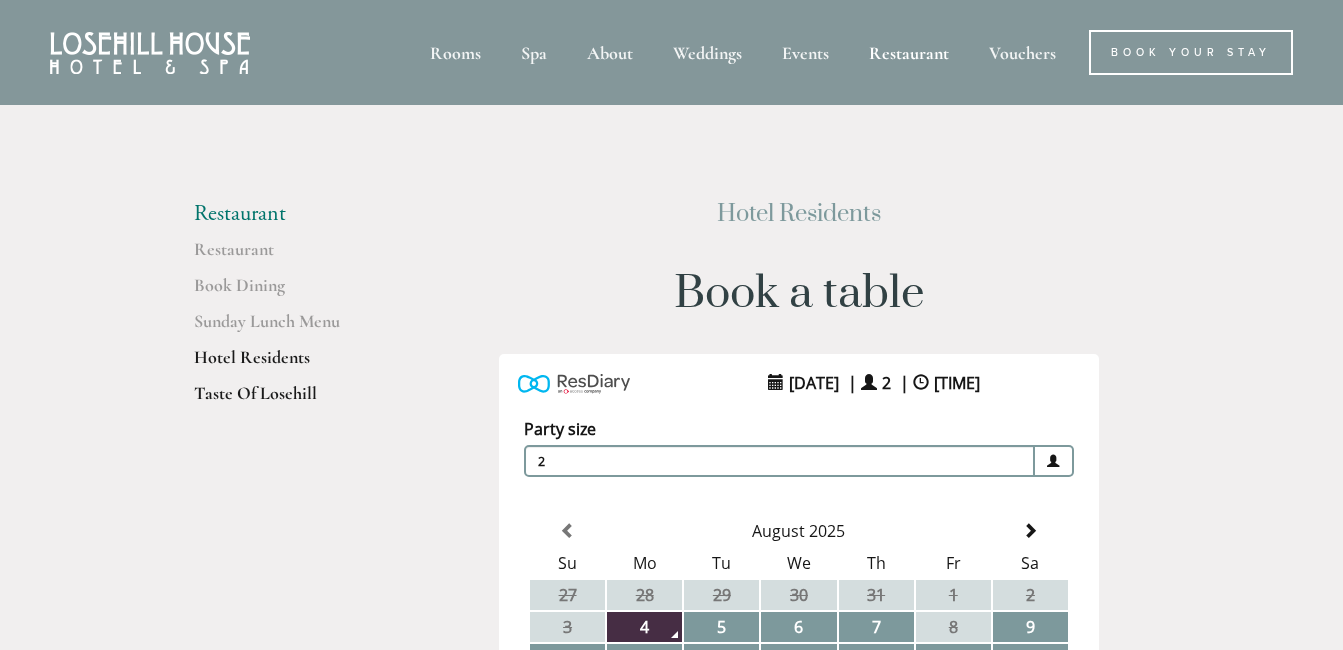 click on "Taste Of Losehill" at bounding box center [289, 400] 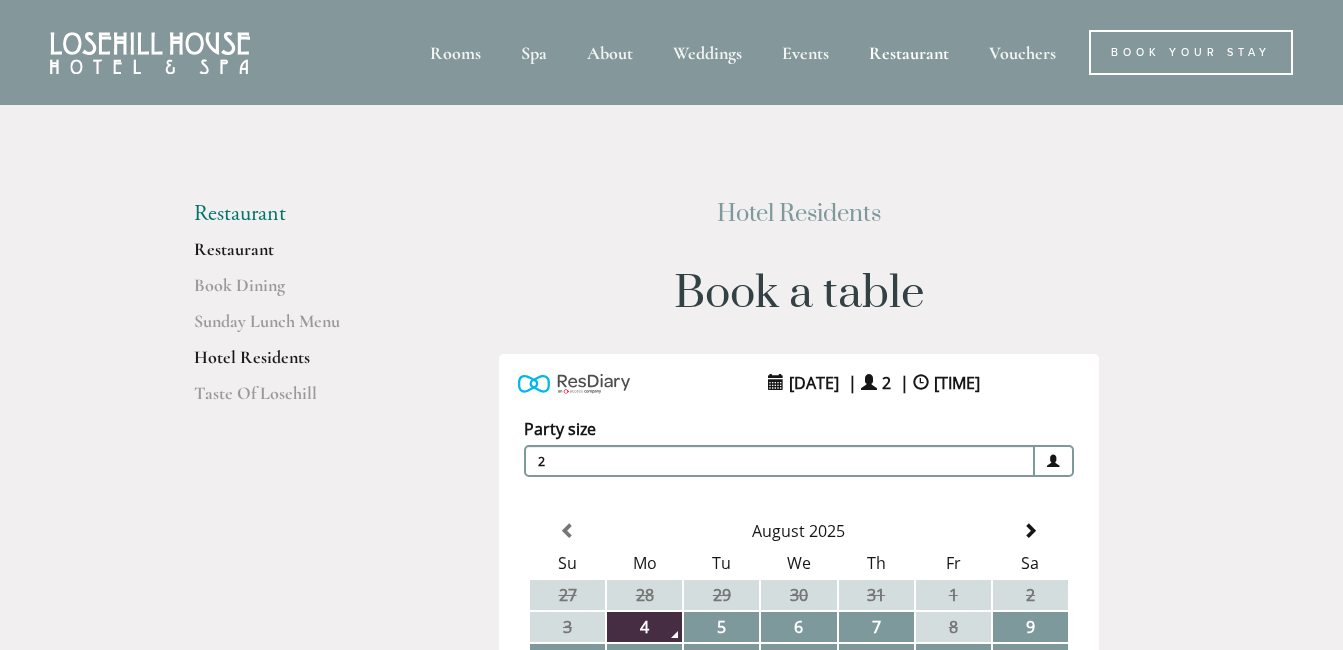 click on "Restaurant" at bounding box center [289, 256] 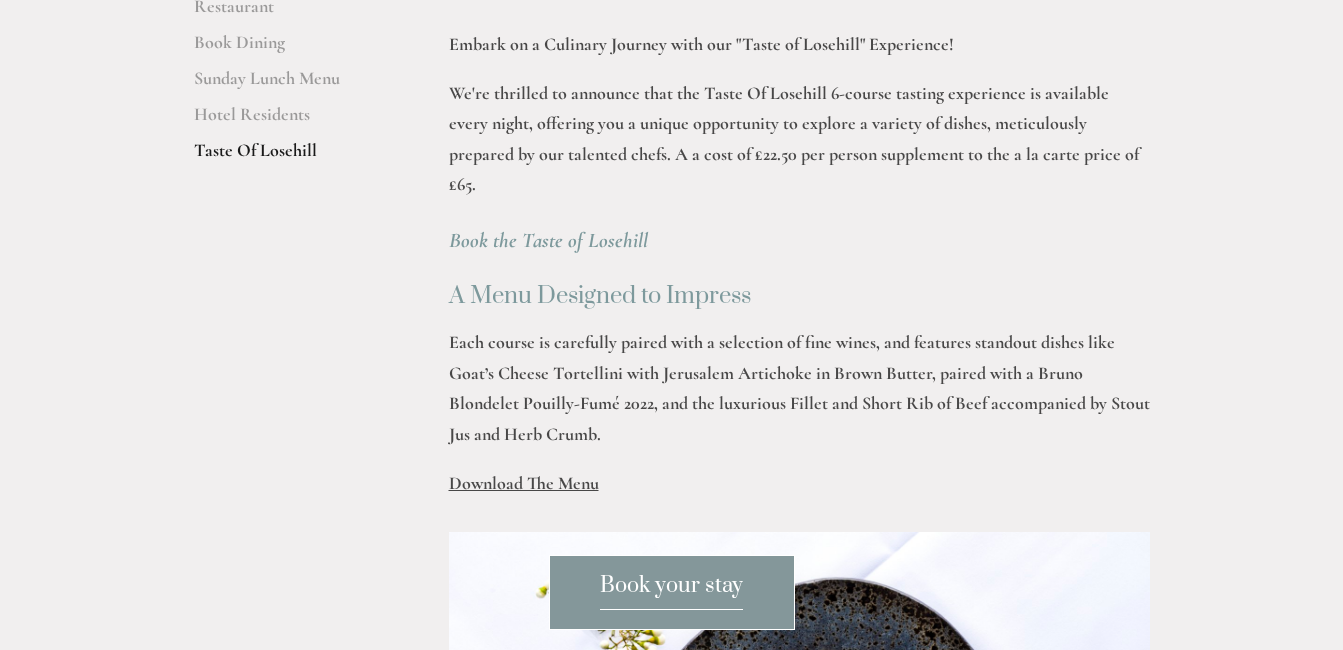 scroll, scrollTop: 600, scrollLeft: 0, axis: vertical 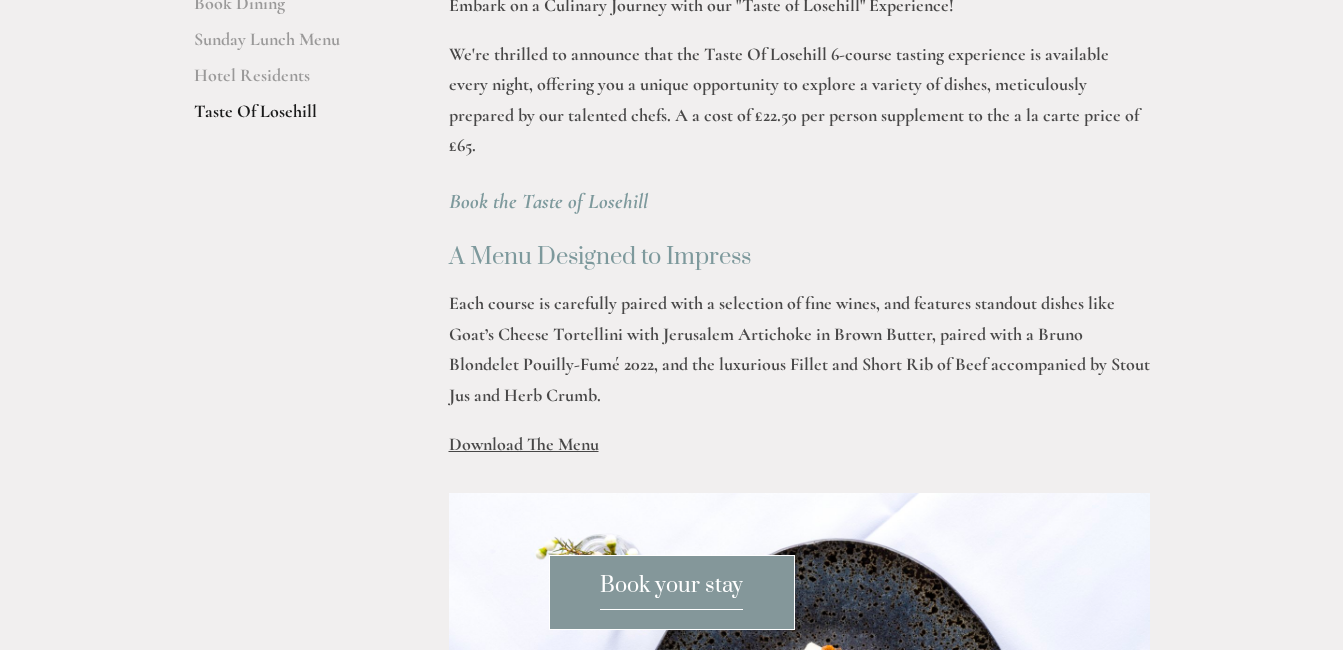 click on "Download The Menu" at bounding box center [524, 444] 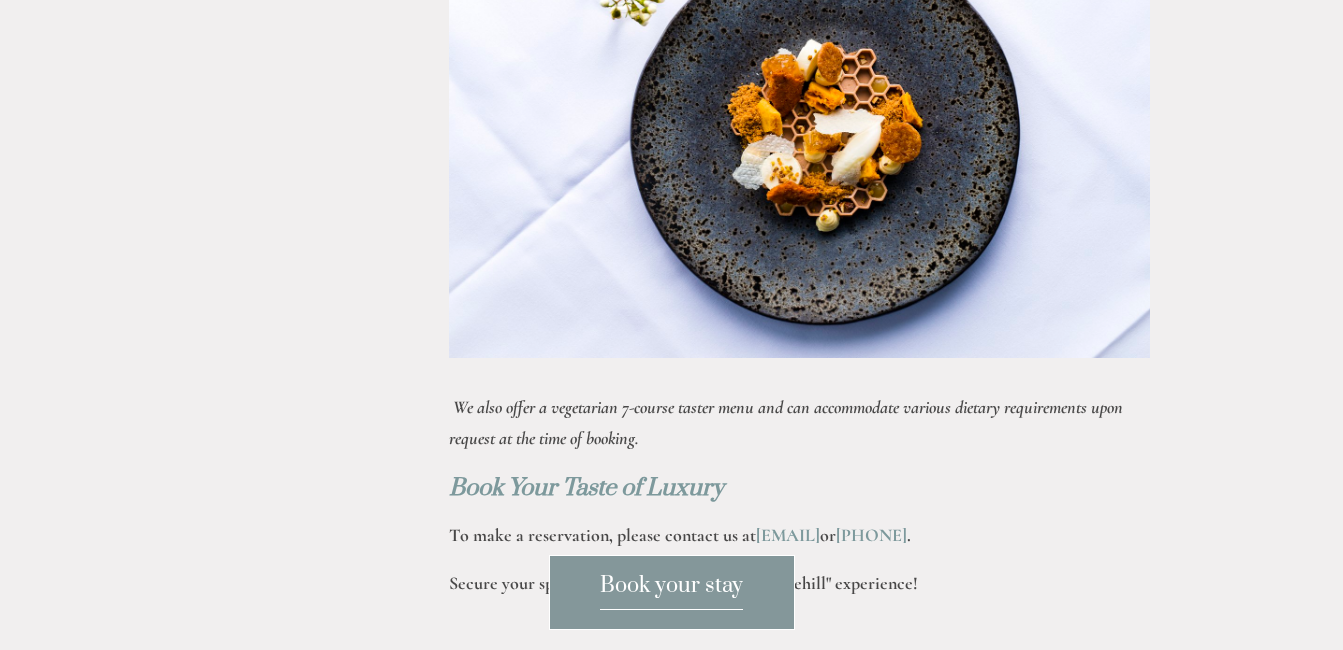 scroll, scrollTop: 1200, scrollLeft: 0, axis: vertical 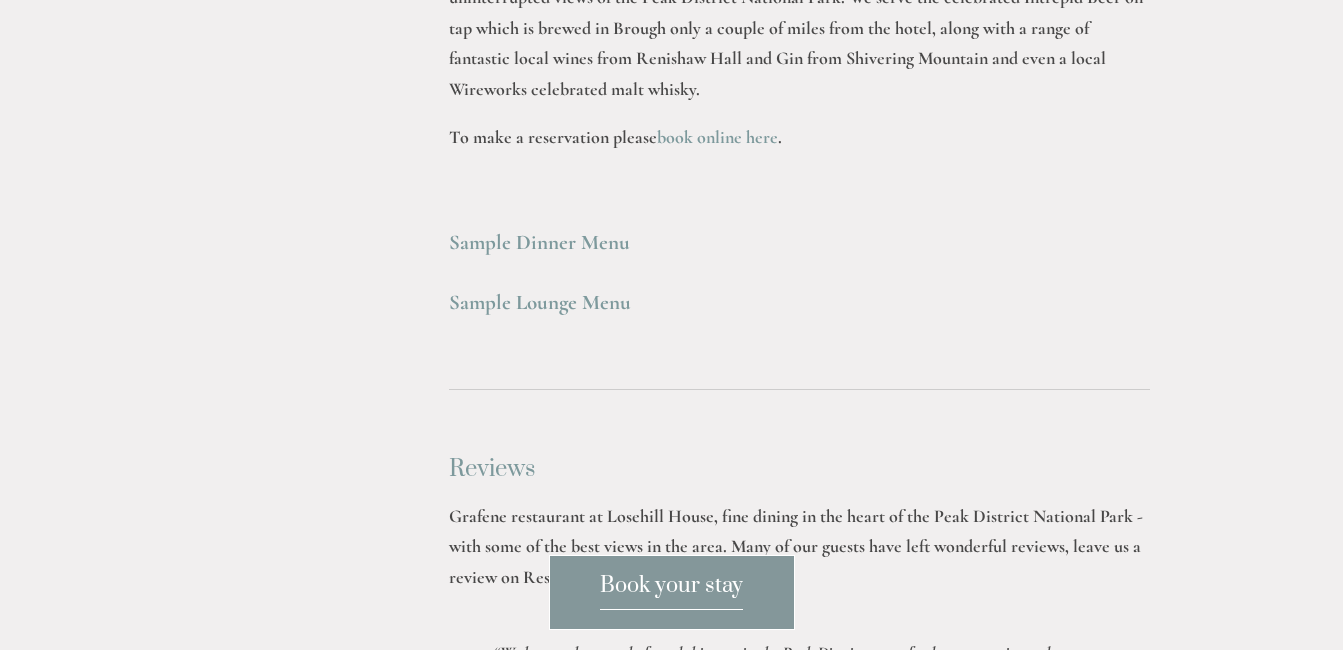 click on "Sample Dinner Menu" at bounding box center (539, 242) 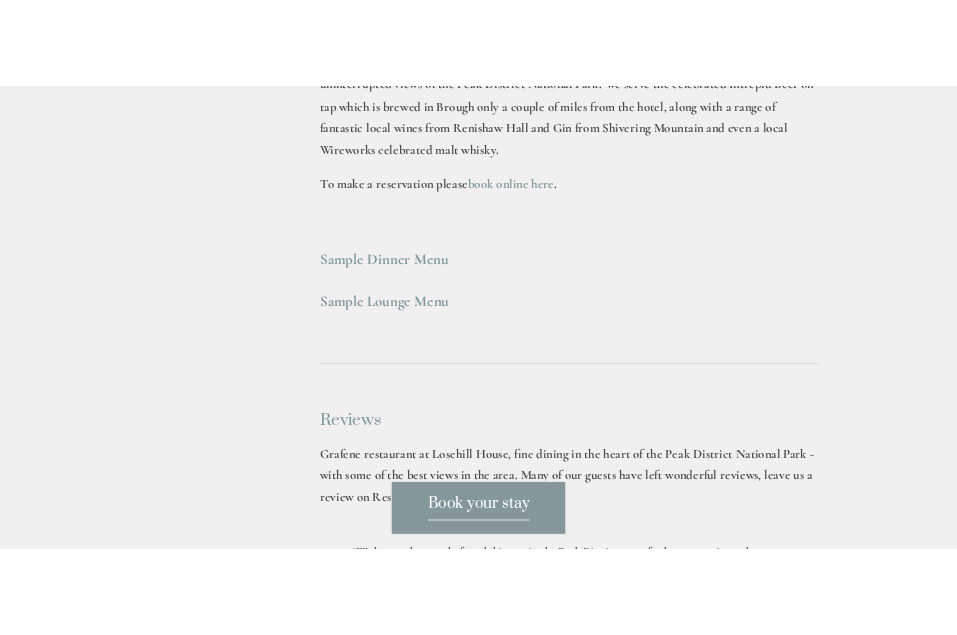 scroll, scrollTop: 5670, scrollLeft: 0, axis: vertical 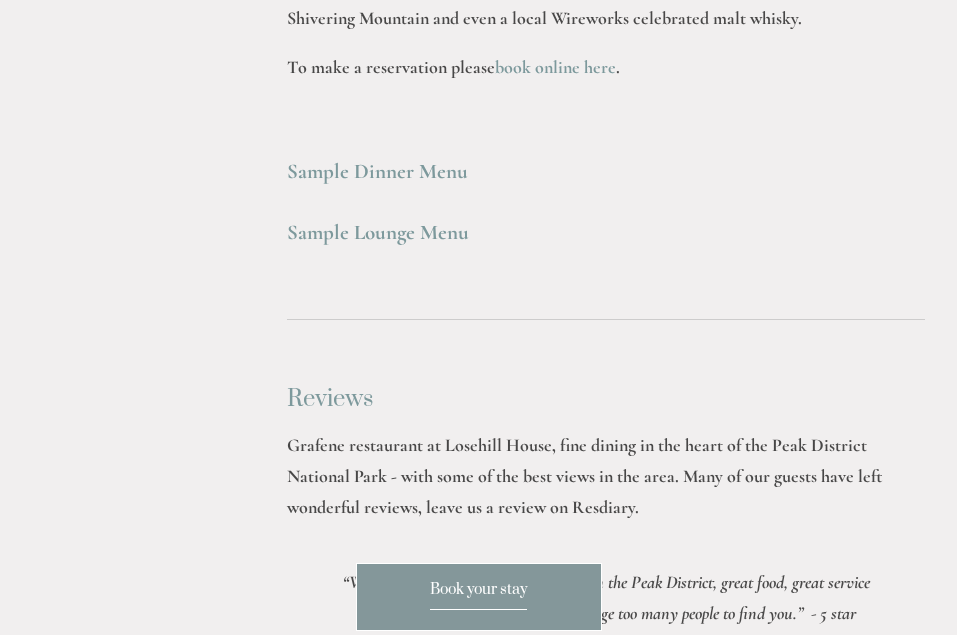 click on "Sample Dinner Menu" at bounding box center [377, 171] 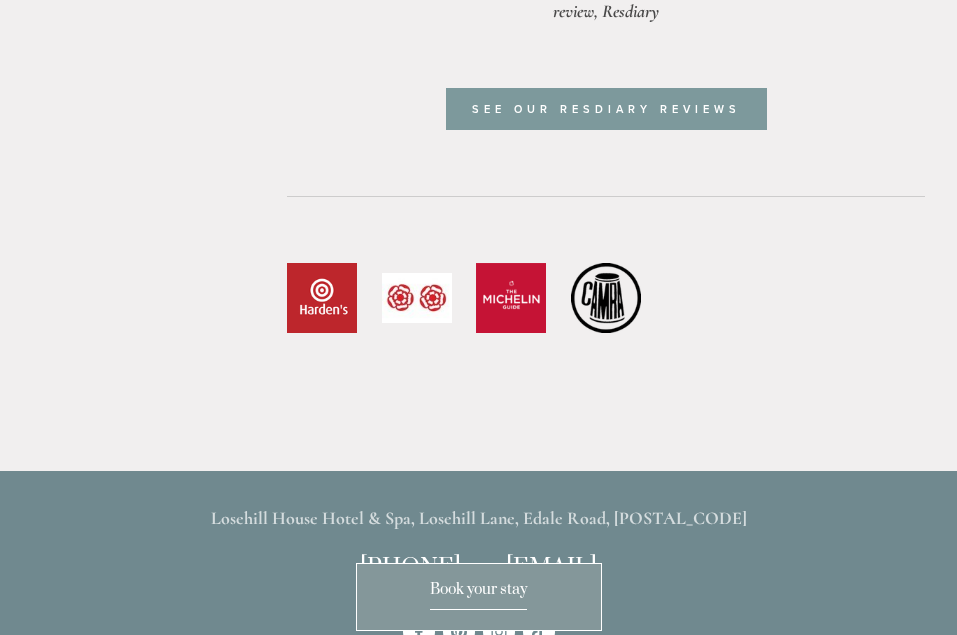 scroll, scrollTop: 6170, scrollLeft: 0, axis: vertical 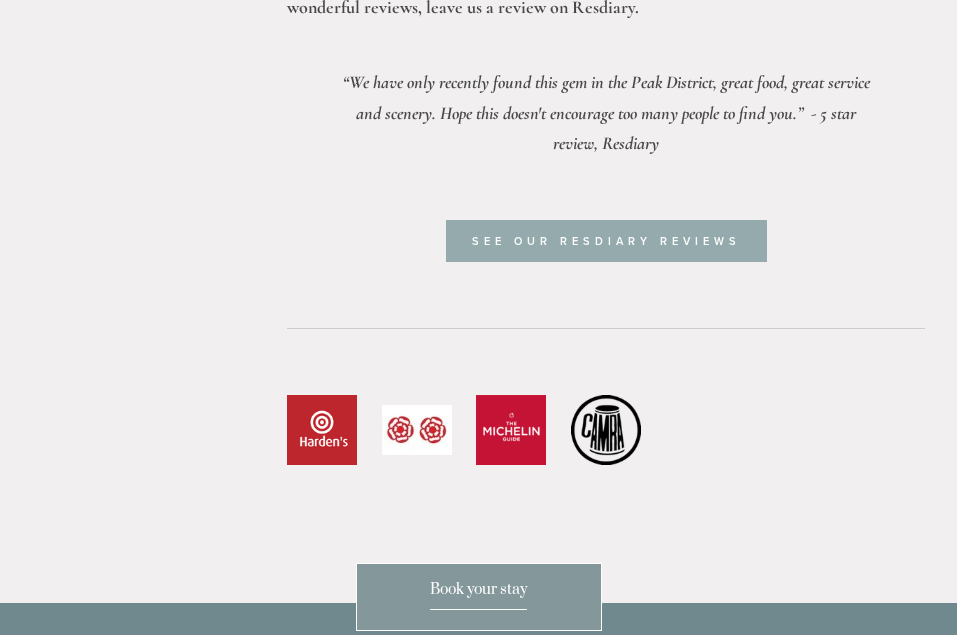 click on "See our resdiary  reviews" at bounding box center (606, 241) 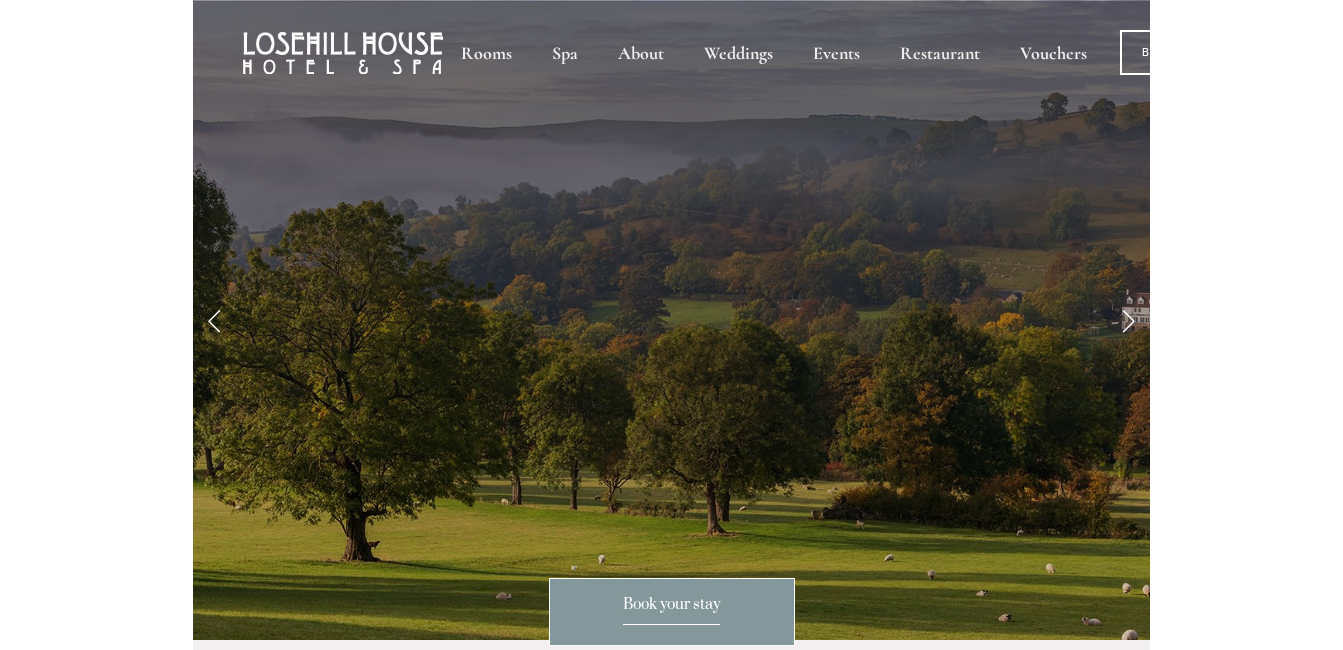 scroll, scrollTop: 0, scrollLeft: 0, axis: both 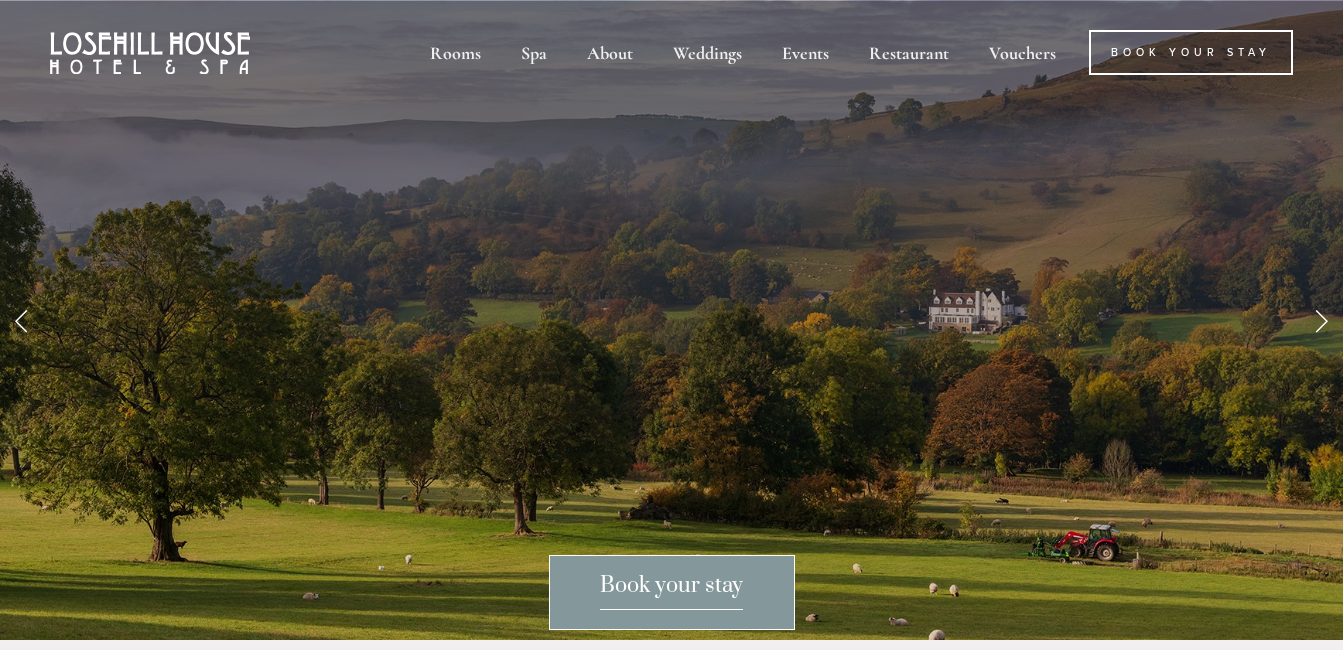 click at bounding box center (1321, 320) 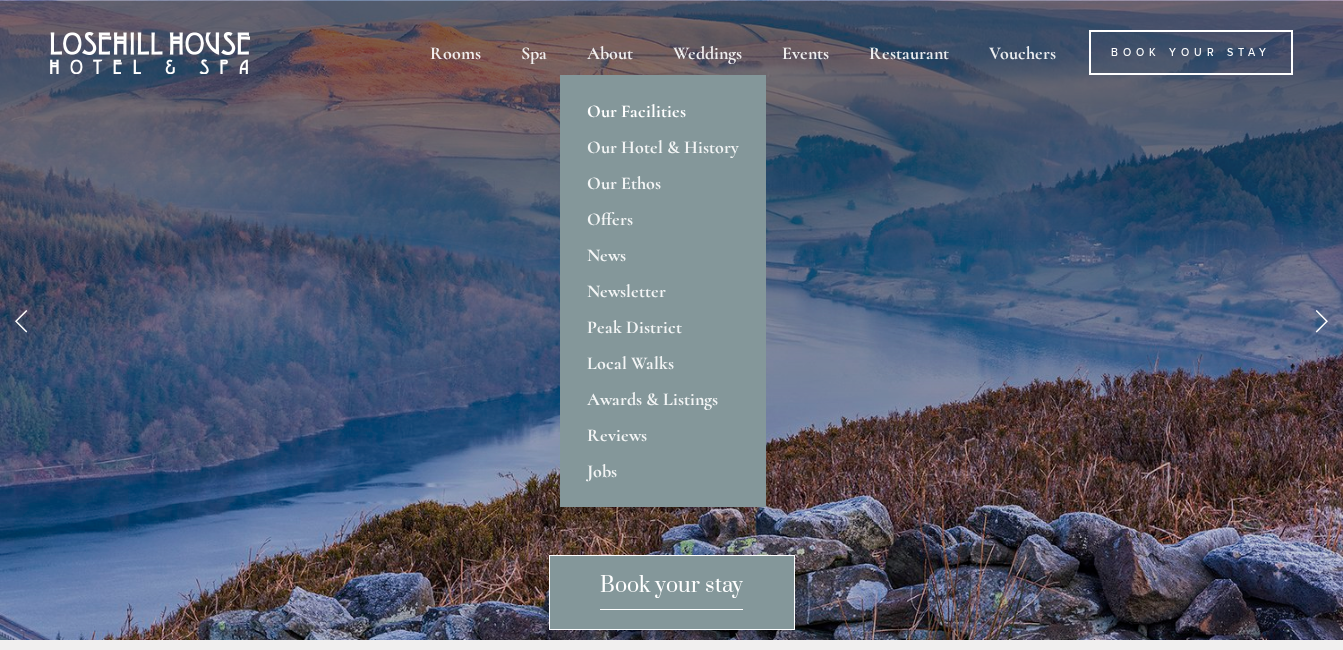 click on "Our Facilities" at bounding box center [663, 111] 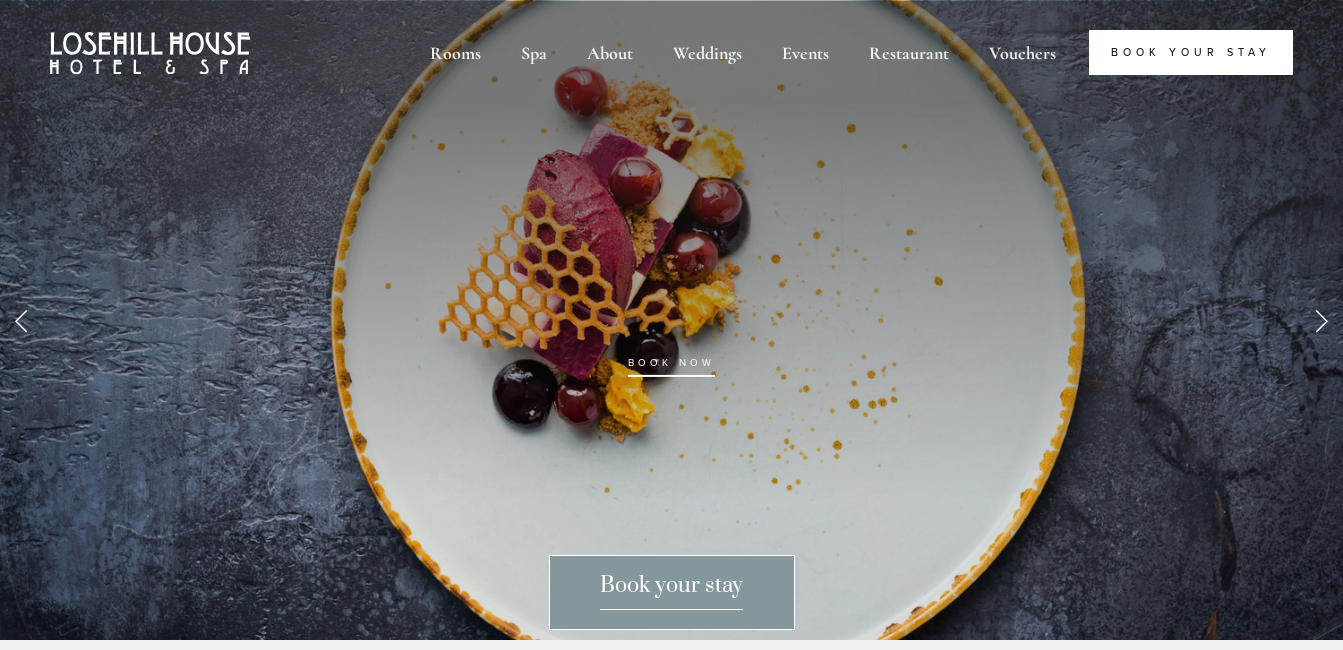 click on "Book Your Stay" at bounding box center [1191, 52] 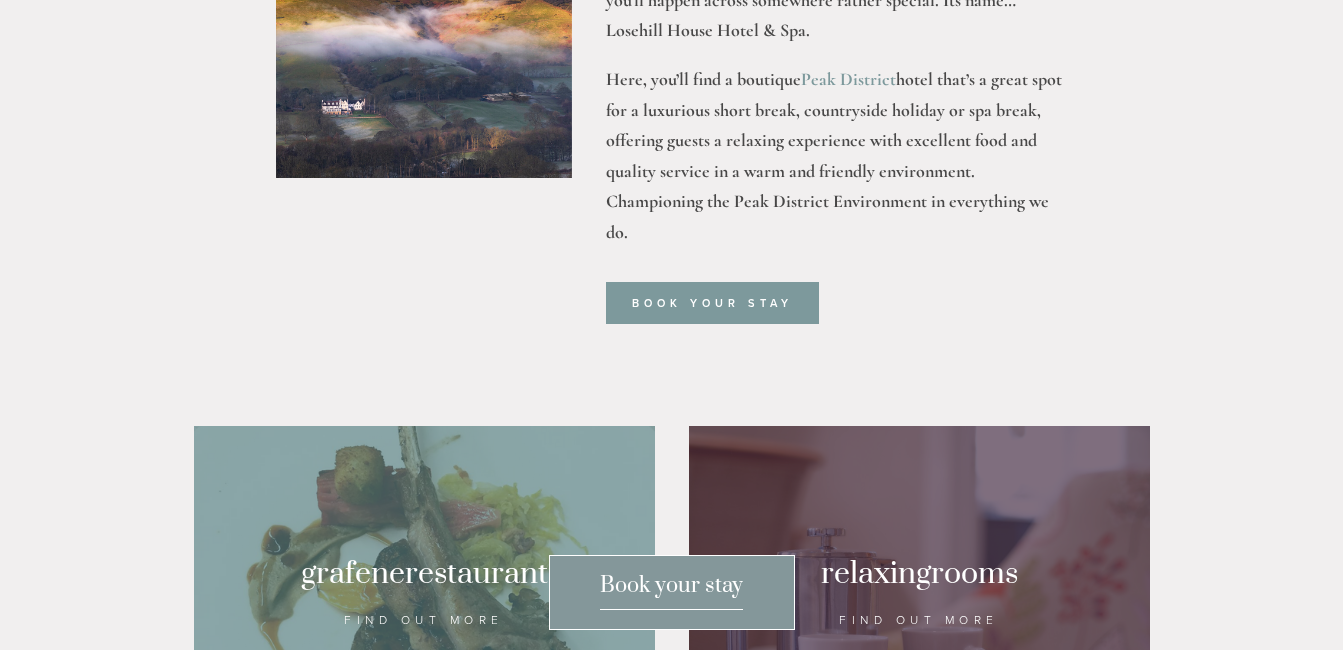 scroll, scrollTop: 1100, scrollLeft: 0, axis: vertical 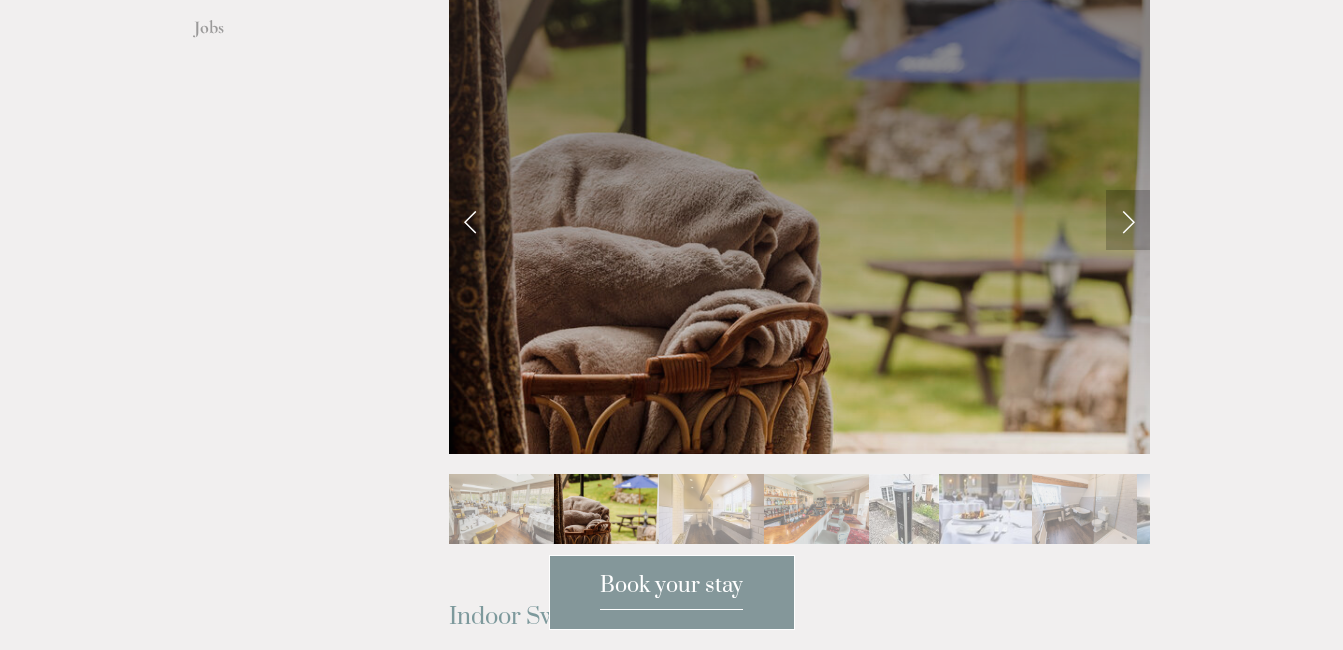 click at bounding box center [1128, 220] 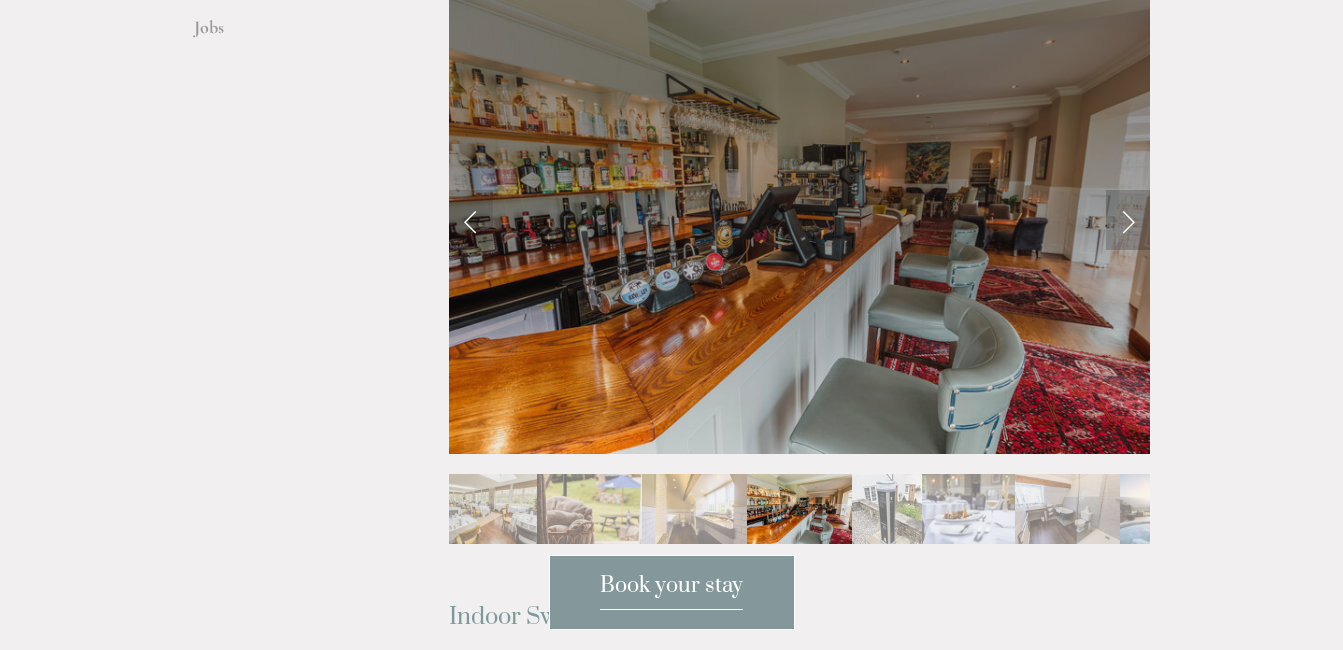 click at bounding box center (1128, 220) 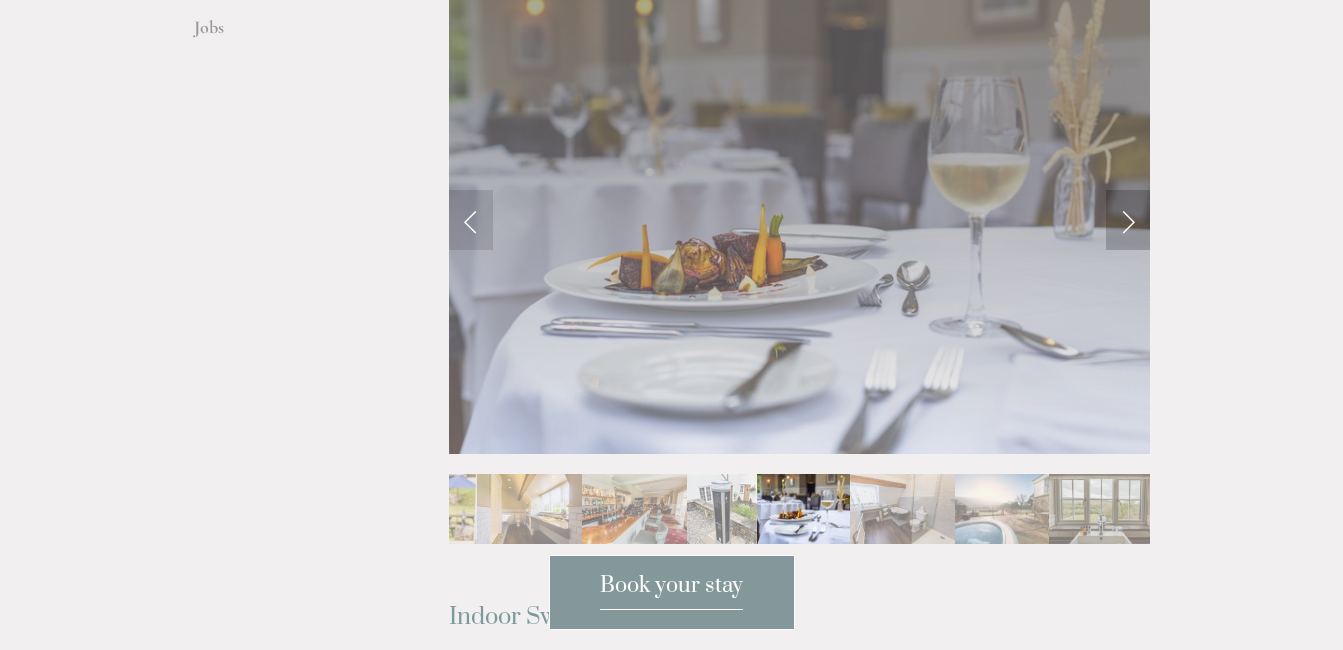 click at bounding box center [1128, 220] 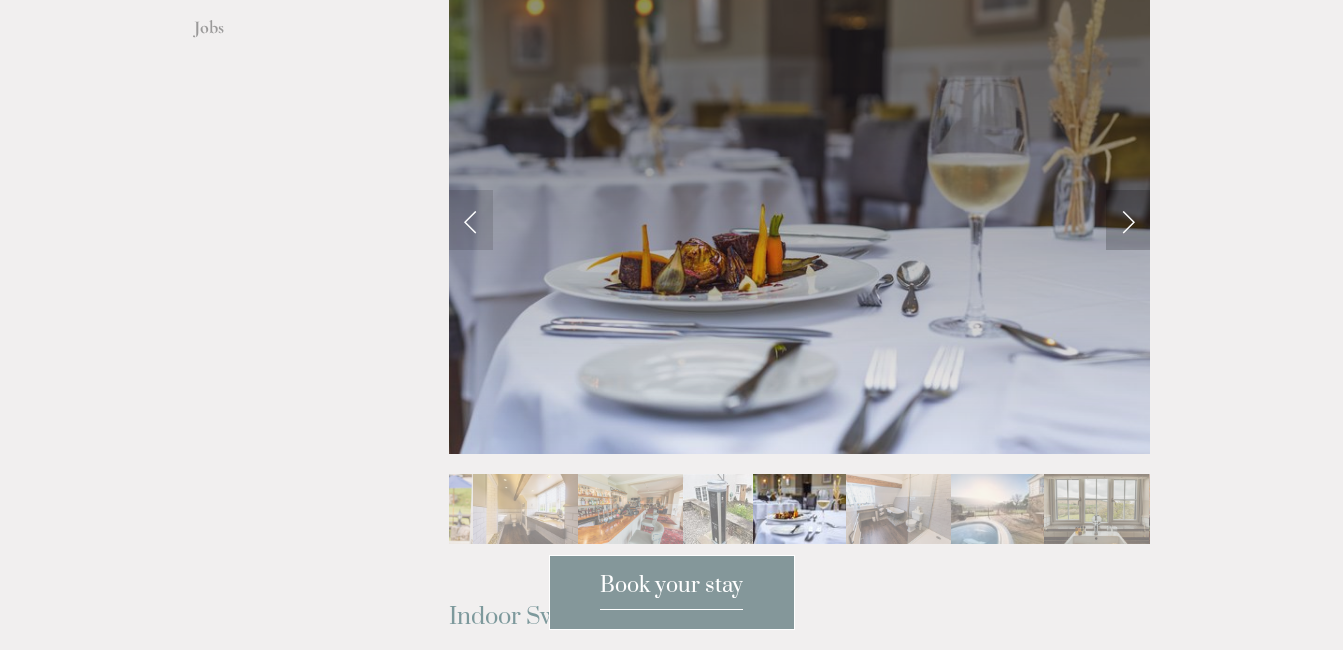 click at bounding box center [1128, 220] 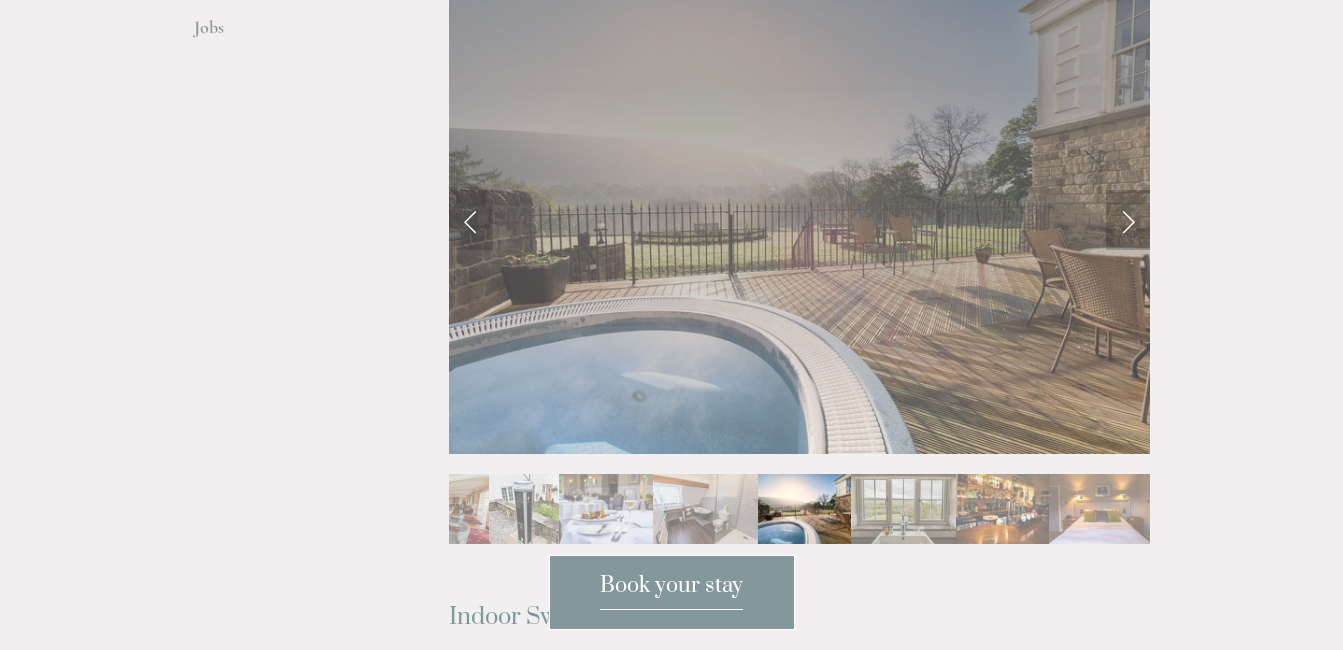 click at bounding box center (1128, 220) 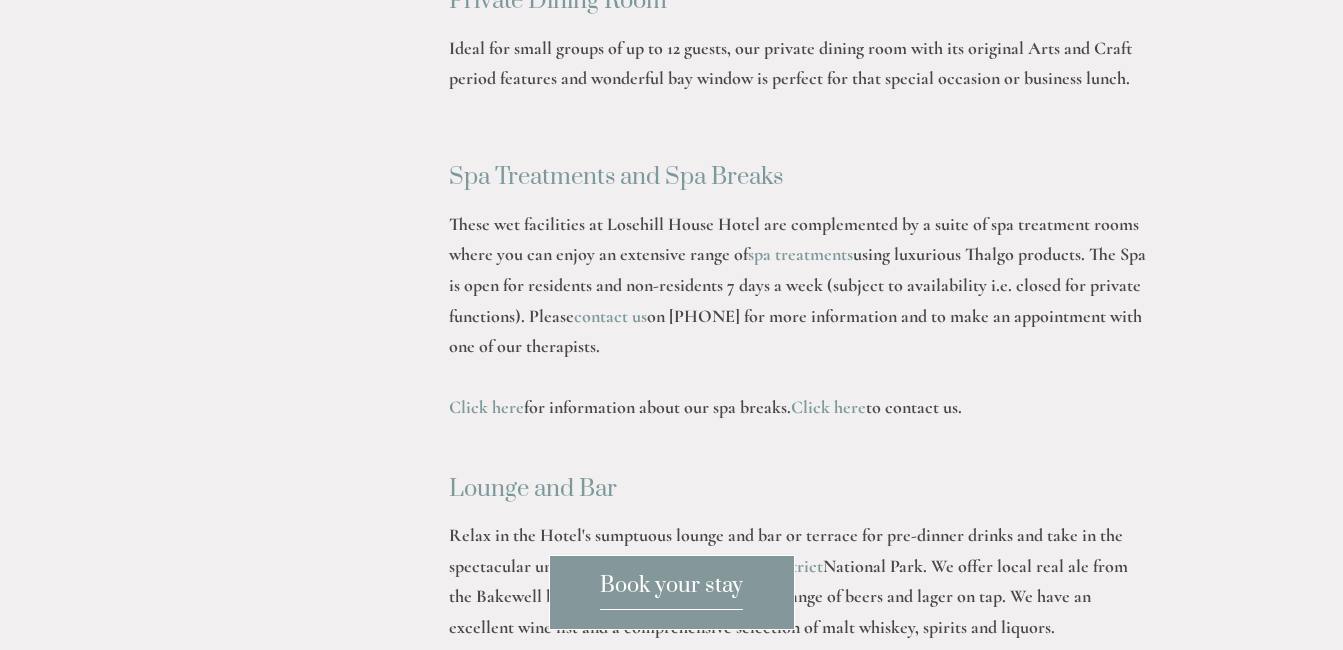 scroll, scrollTop: 3300, scrollLeft: 0, axis: vertical 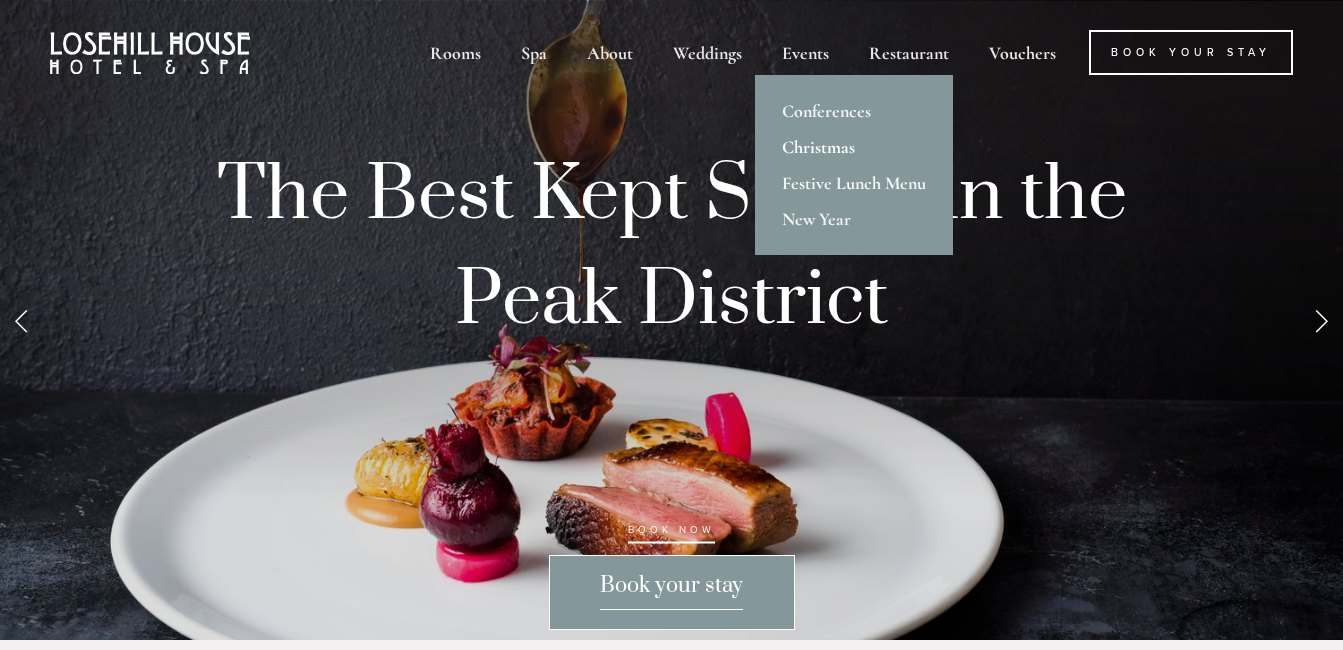 click on "Christmas" at bounding box center (854, 147) 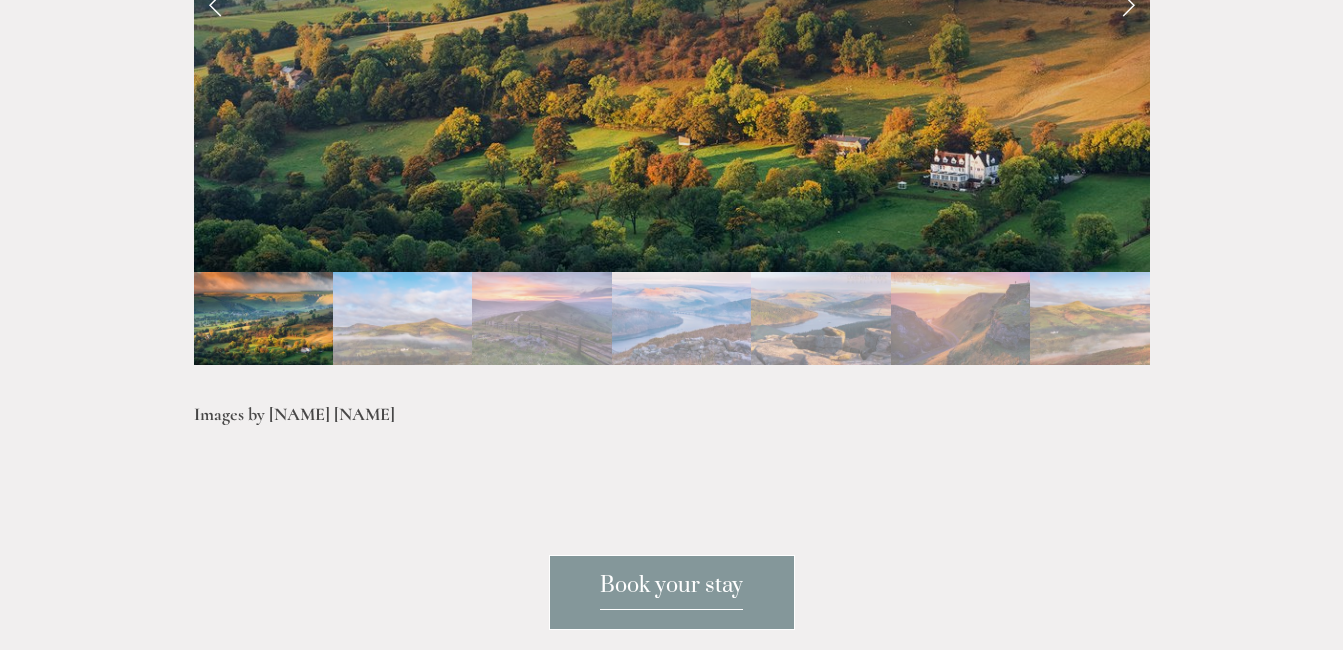 scroll, scrollTop: 4700, scrollLeft: 0, axis: vertical 